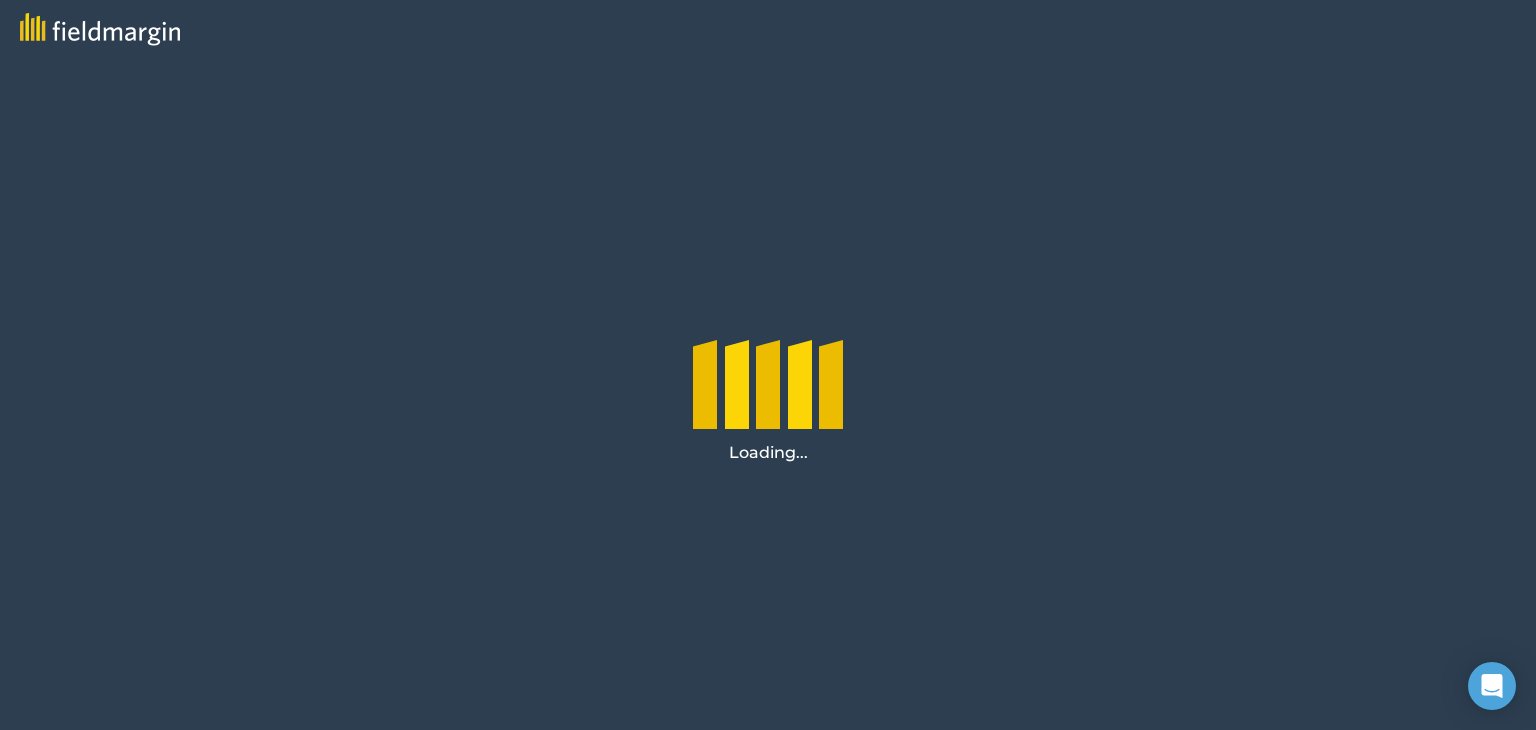 scroll, scrollTop: 0, scrollLeft: 0, axis: both 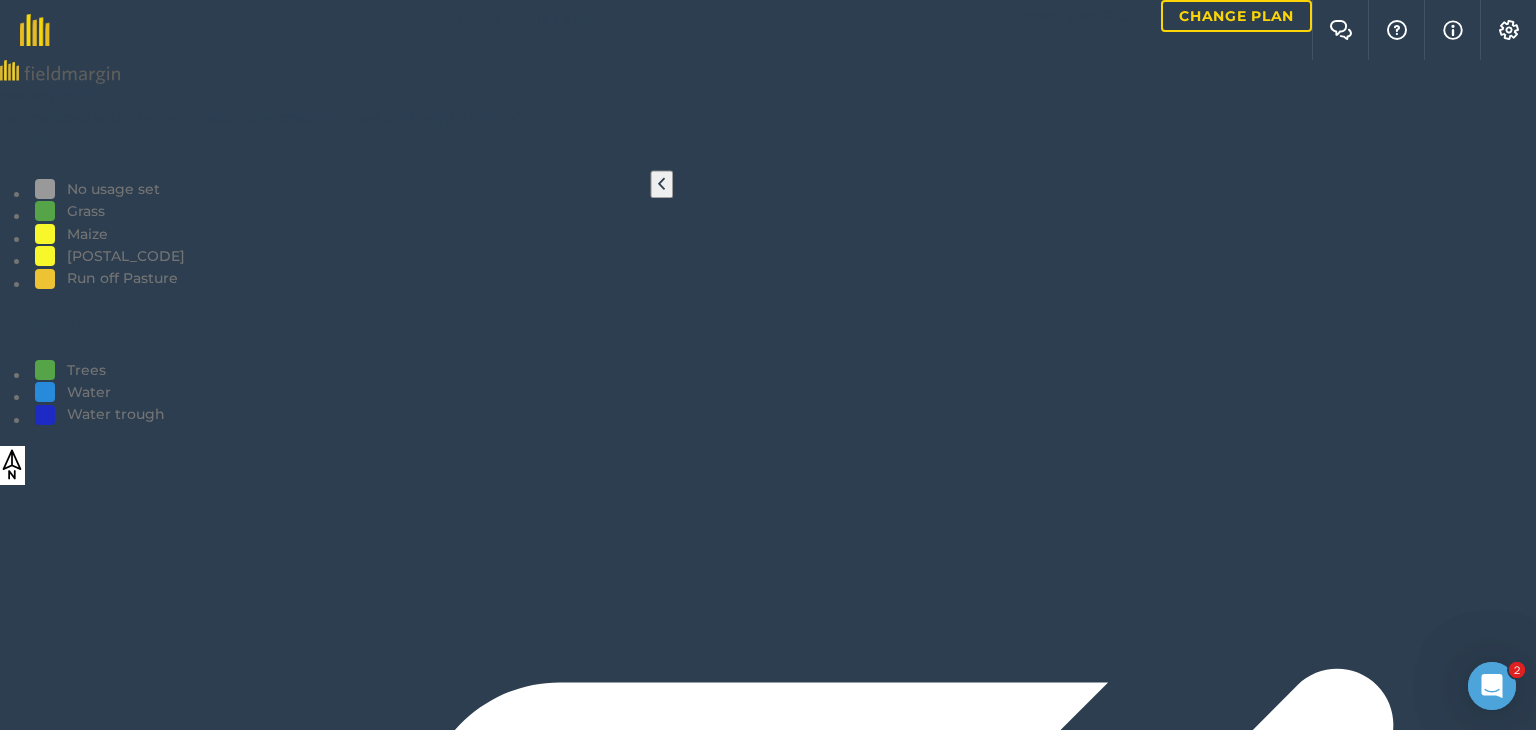 click on "28/6 You marked this as to do 5 days ago Due 4 days ago" at bounding box center [768, 18473] 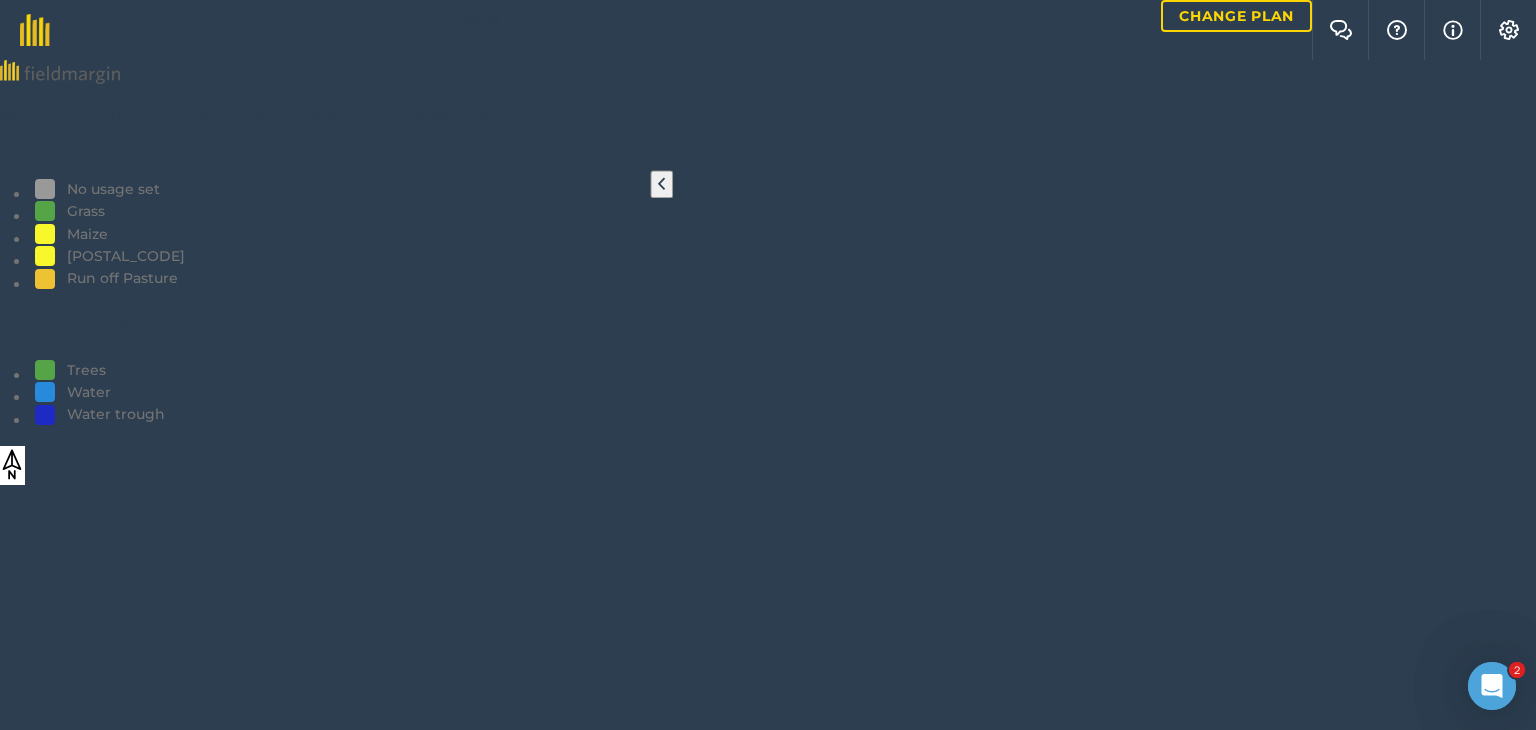 click on "Move" at bounding box center [1494, 14643] 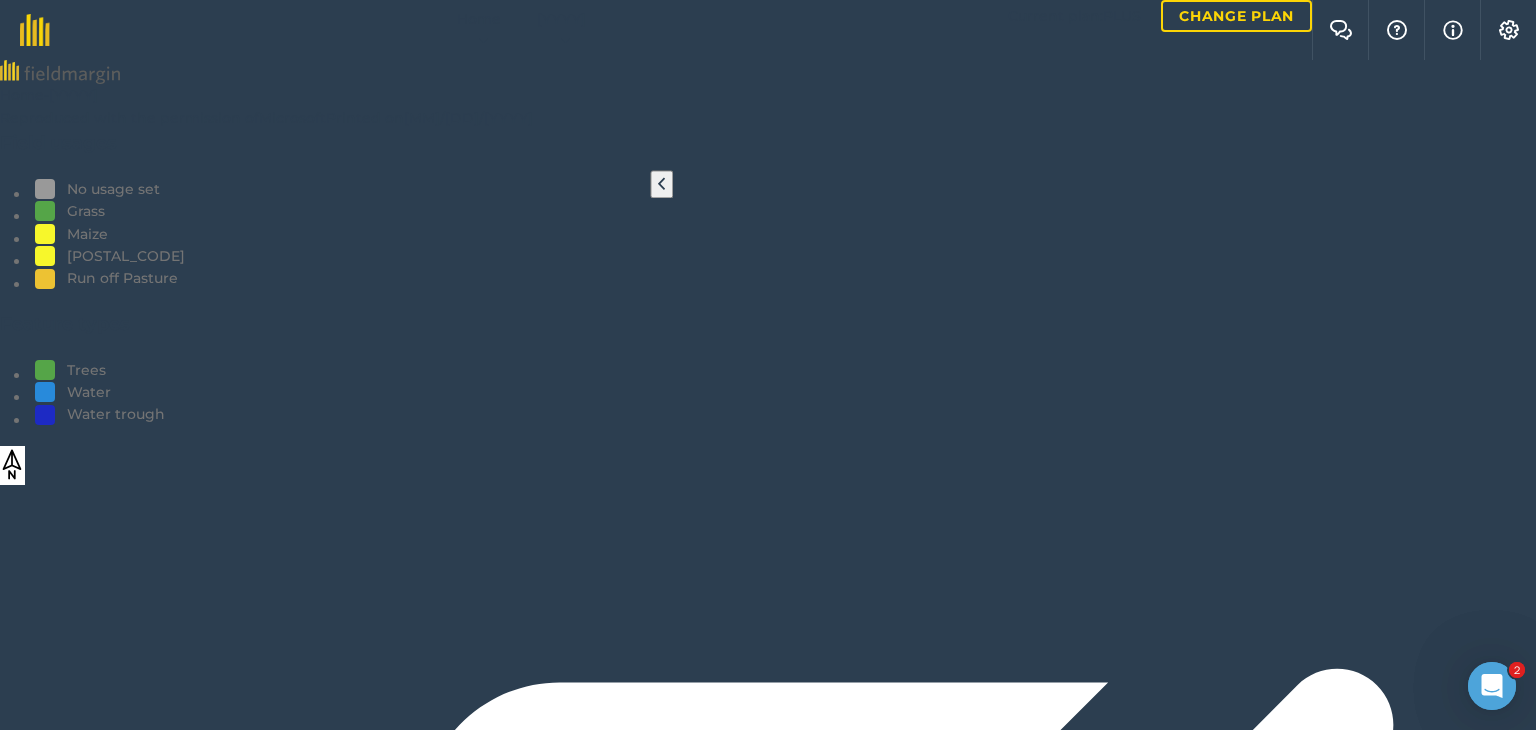 scroll, scrollTop: 0, scrollLeft: 0, axis: both 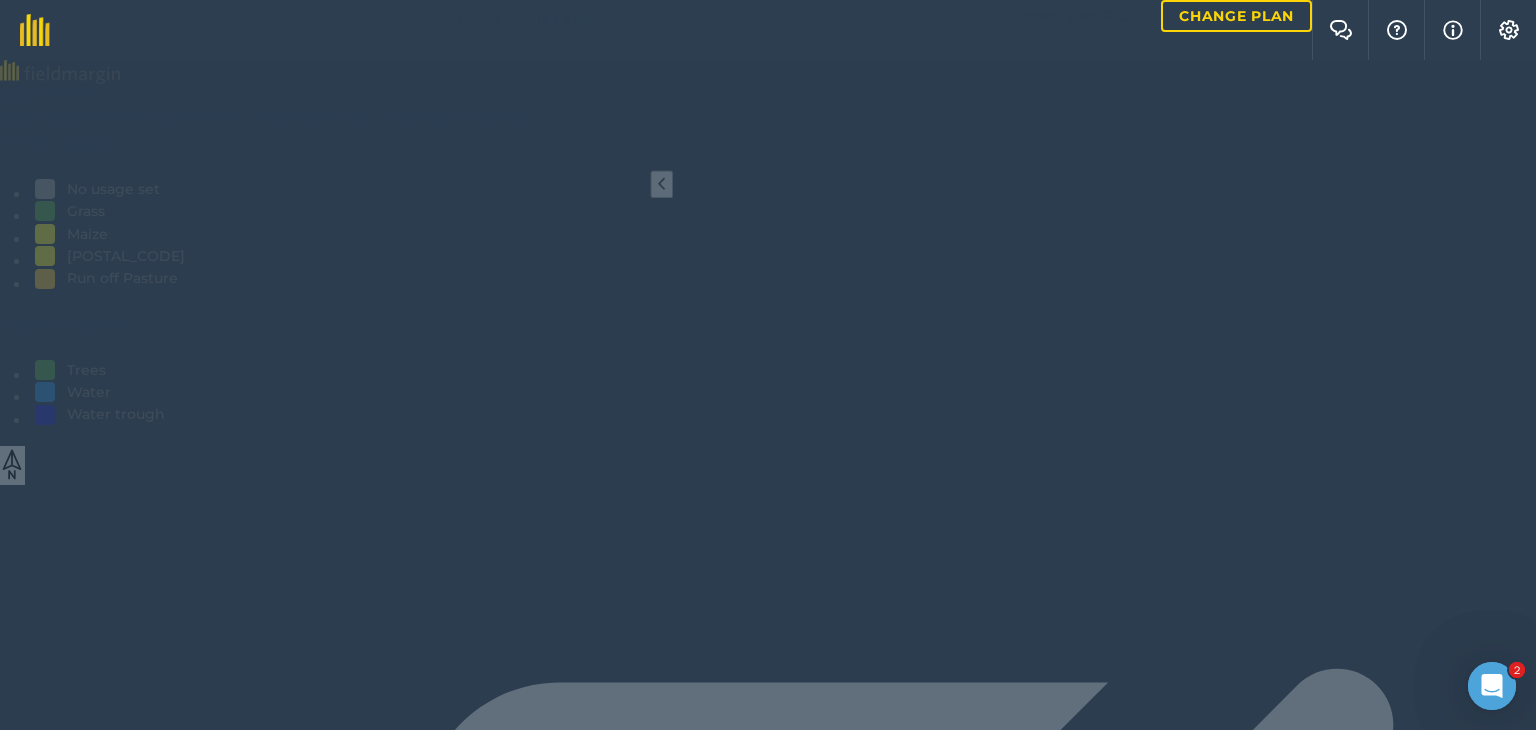 click on "Convert to task" at bounding box center (768, 13387) 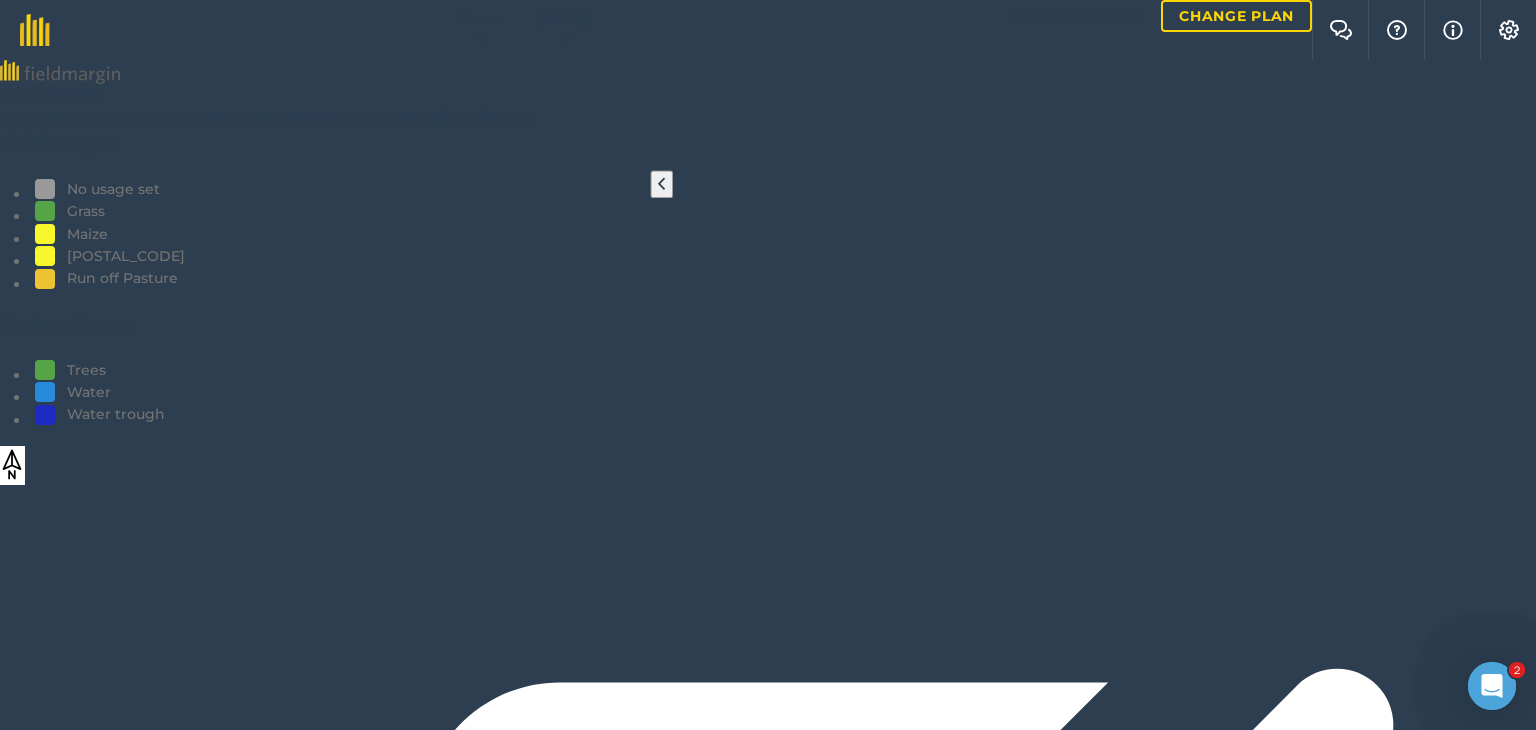 click on "Mark complete" at bounding box center [86, 13455] 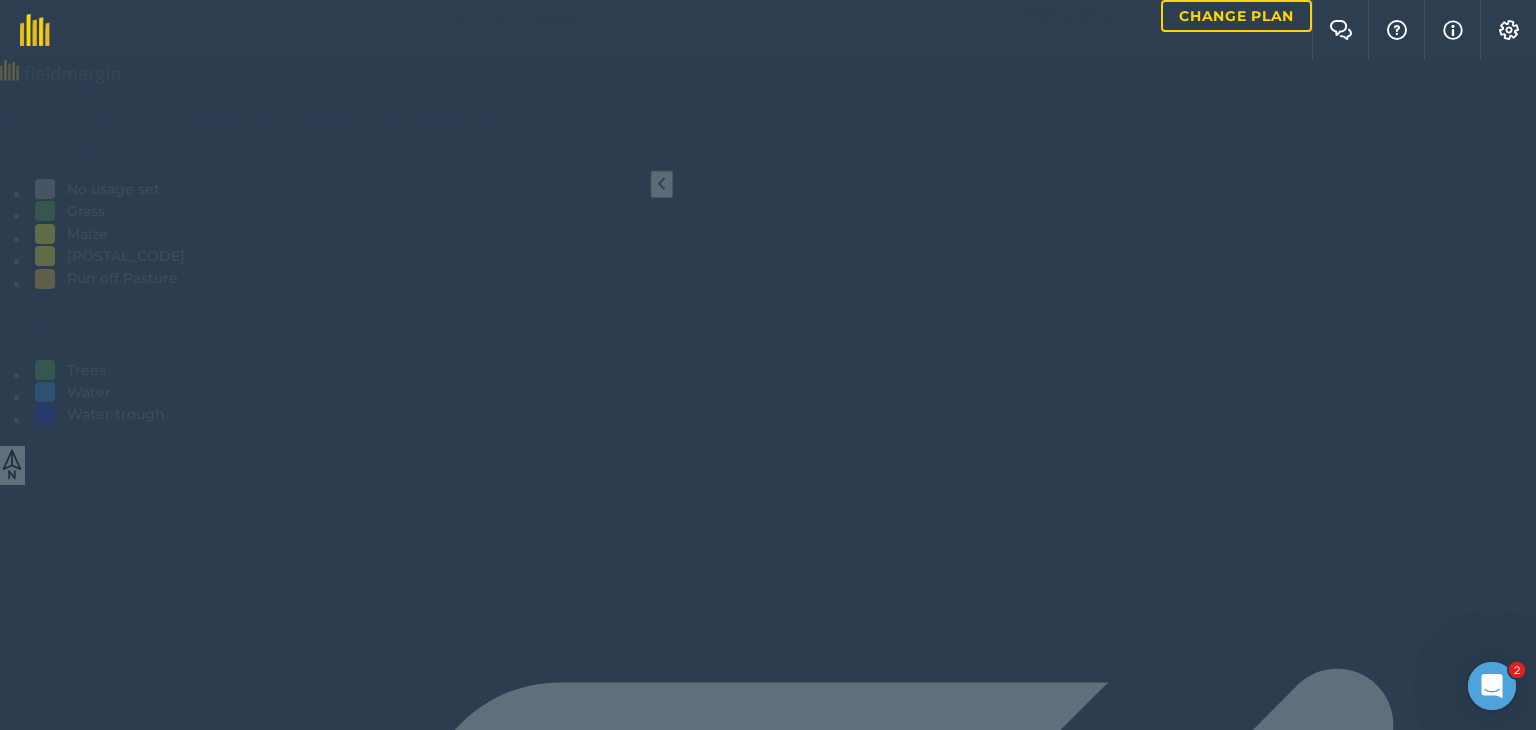 click on "Convert to task" at bounding box center [768, 13387] 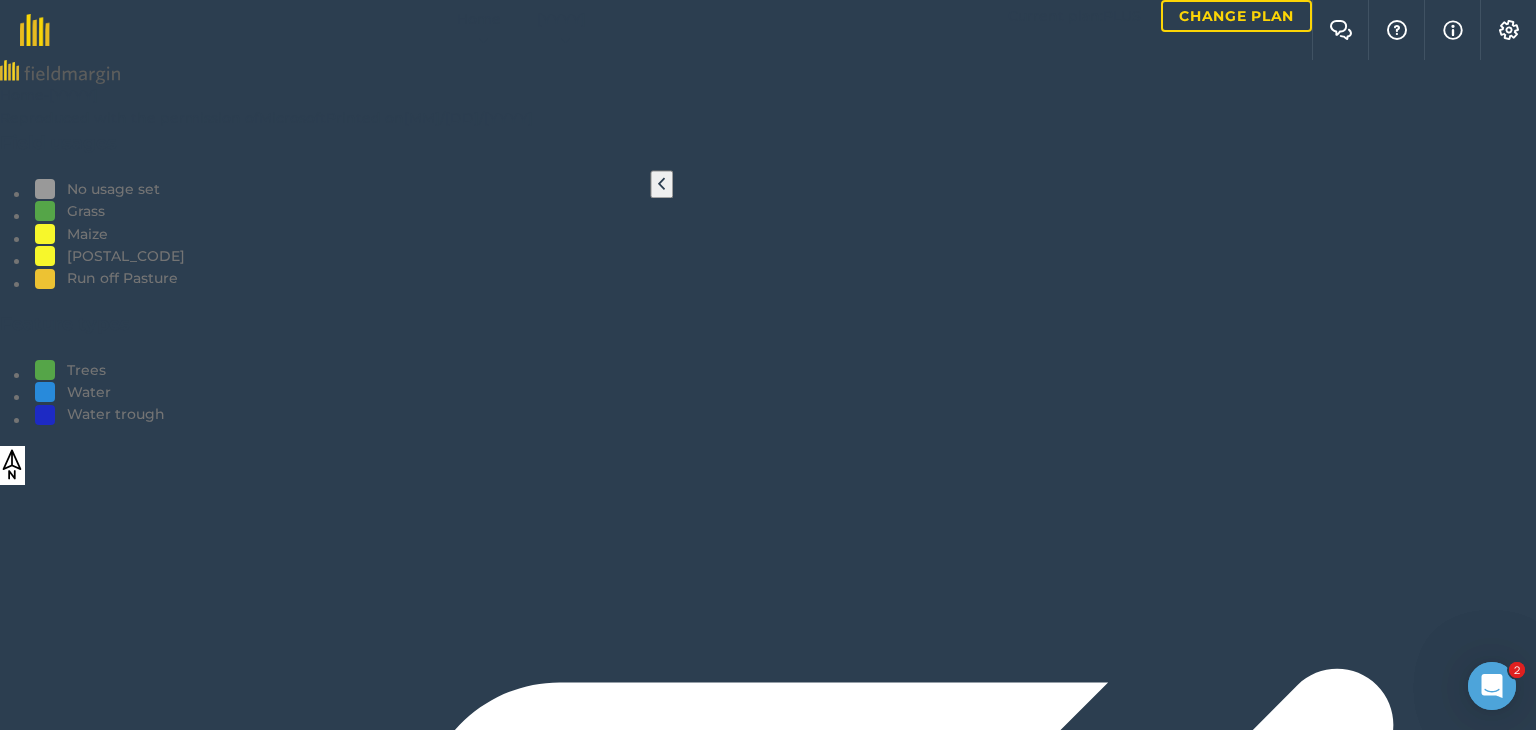 click on "Mark complete" at bounding box center (86, 13455) 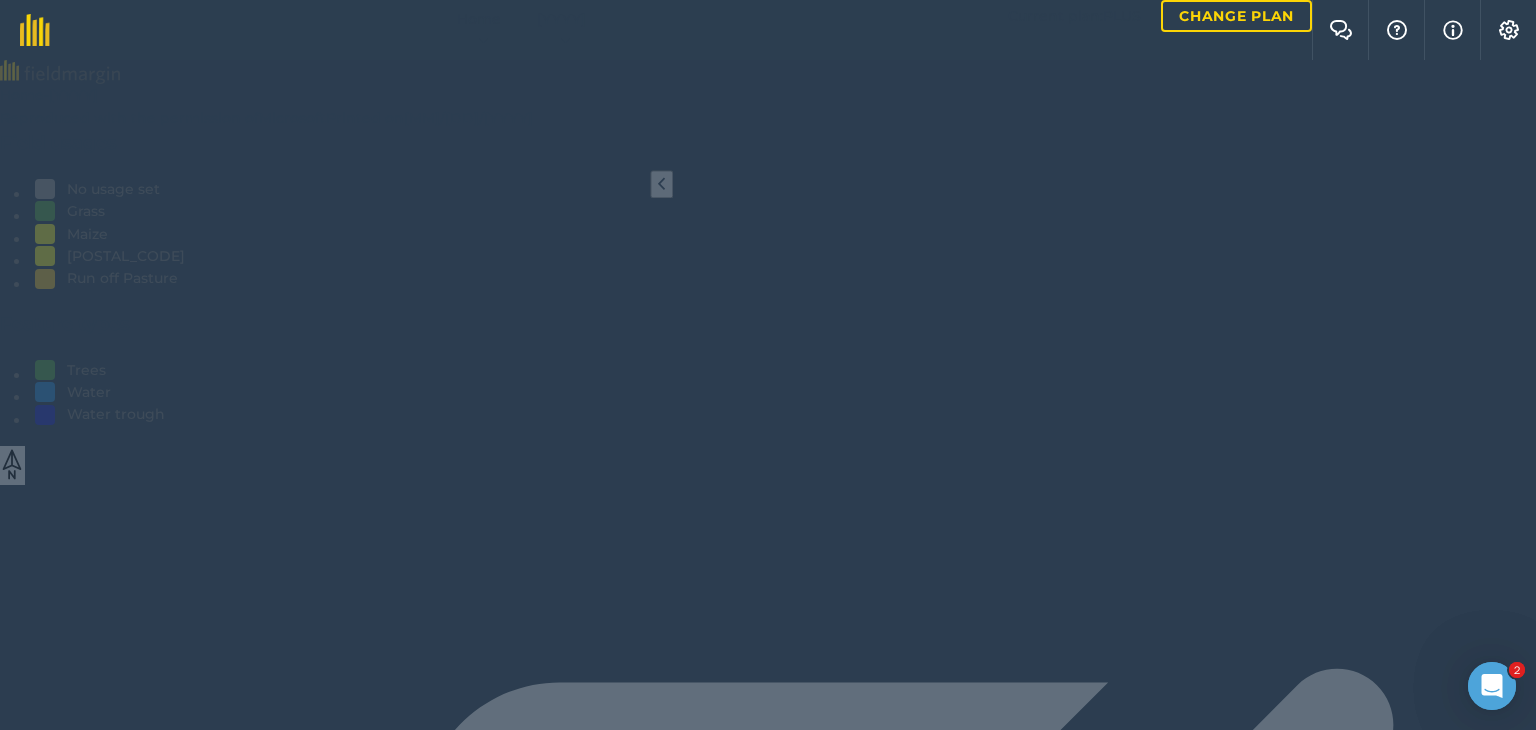 click on "Delete" at bounding box center (768, 13525) 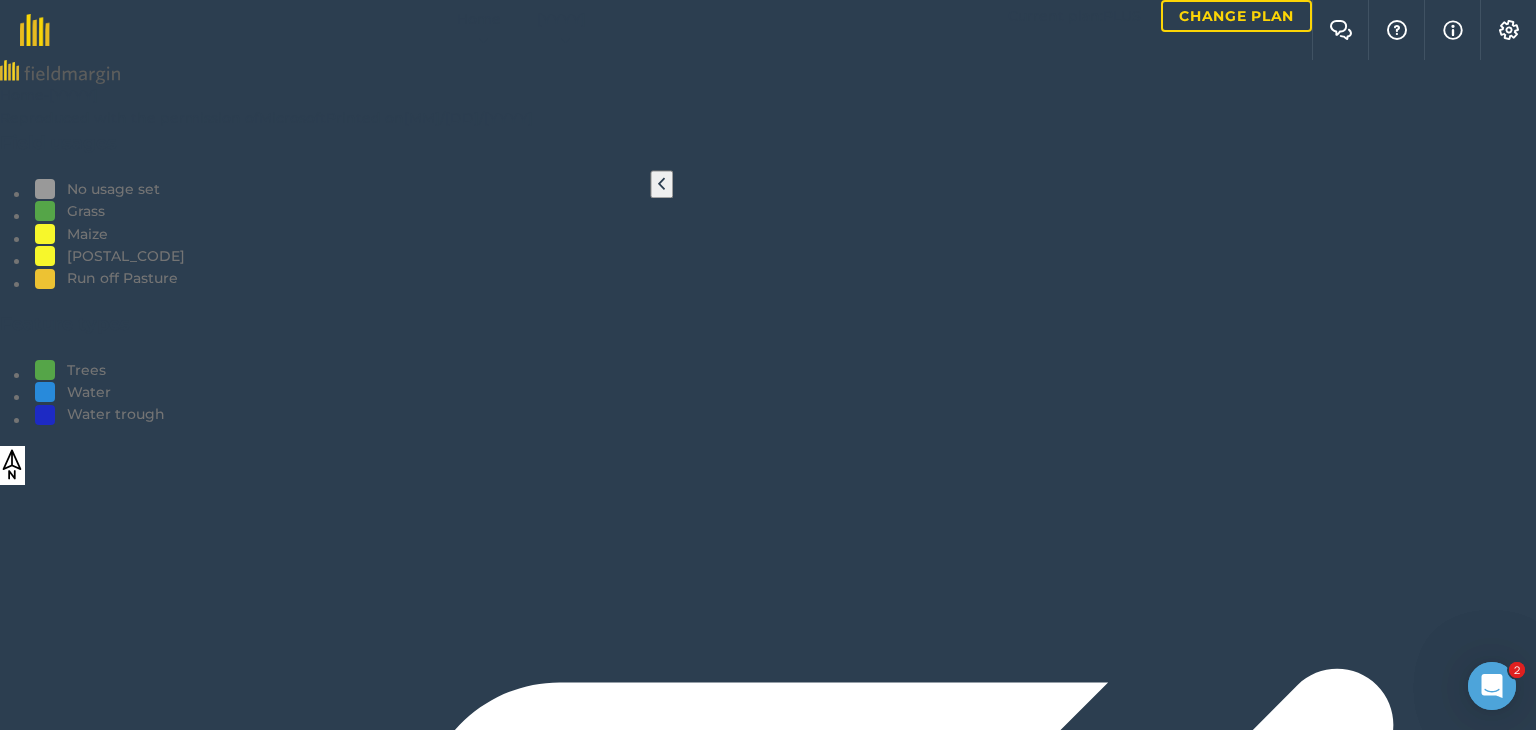 click on "Delete" at bounding box center (48, 13437) 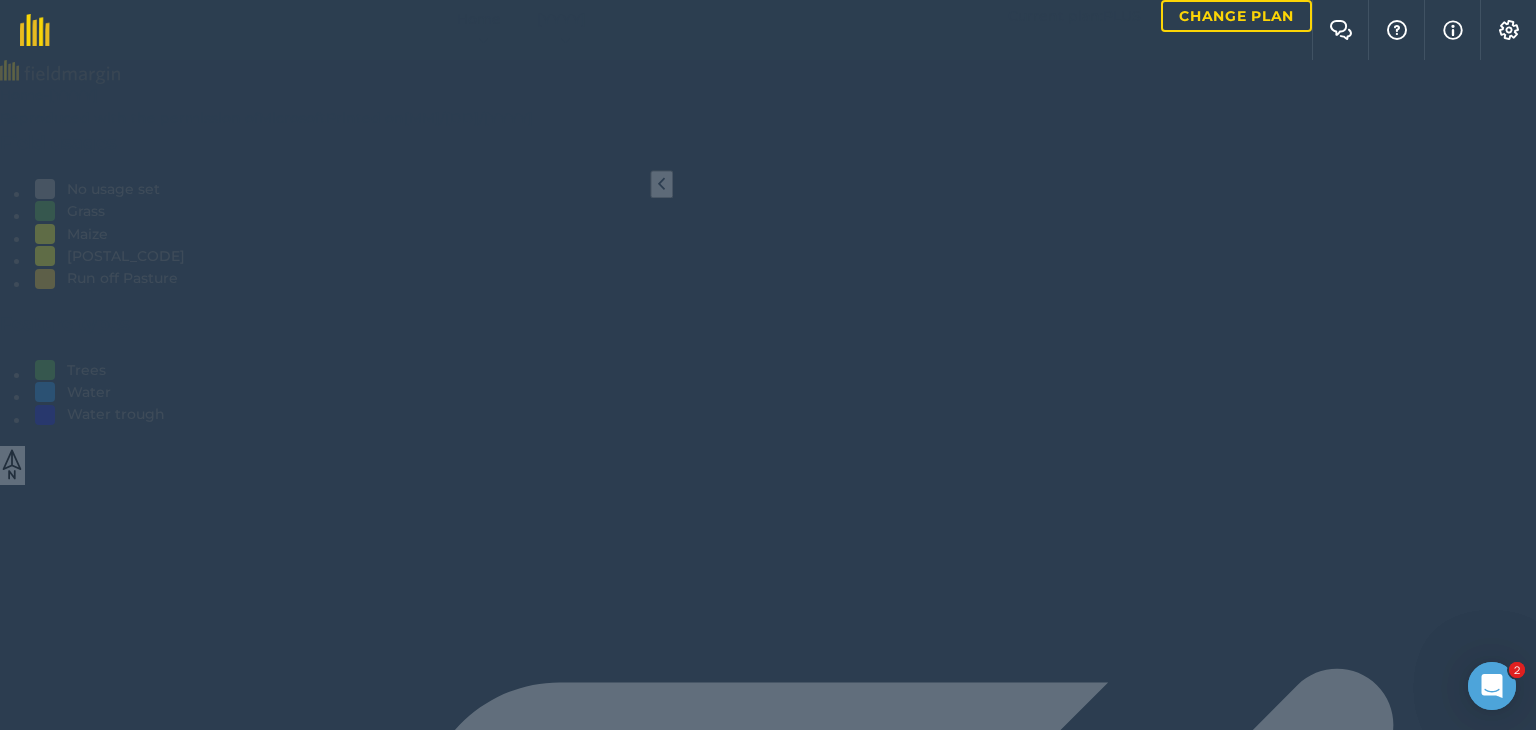 click at bounding box center (46, 13330) 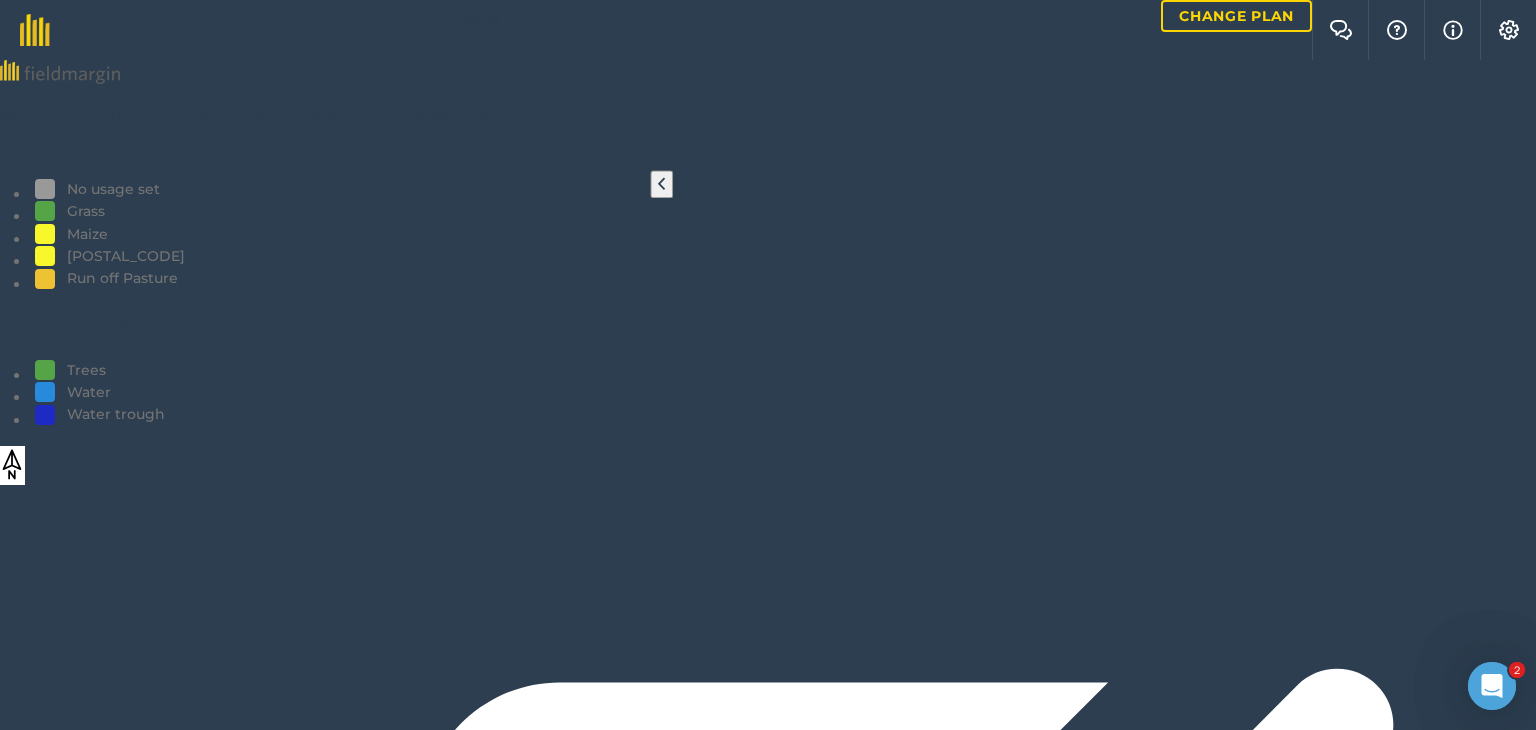 click at bounding box center (768, 1308) 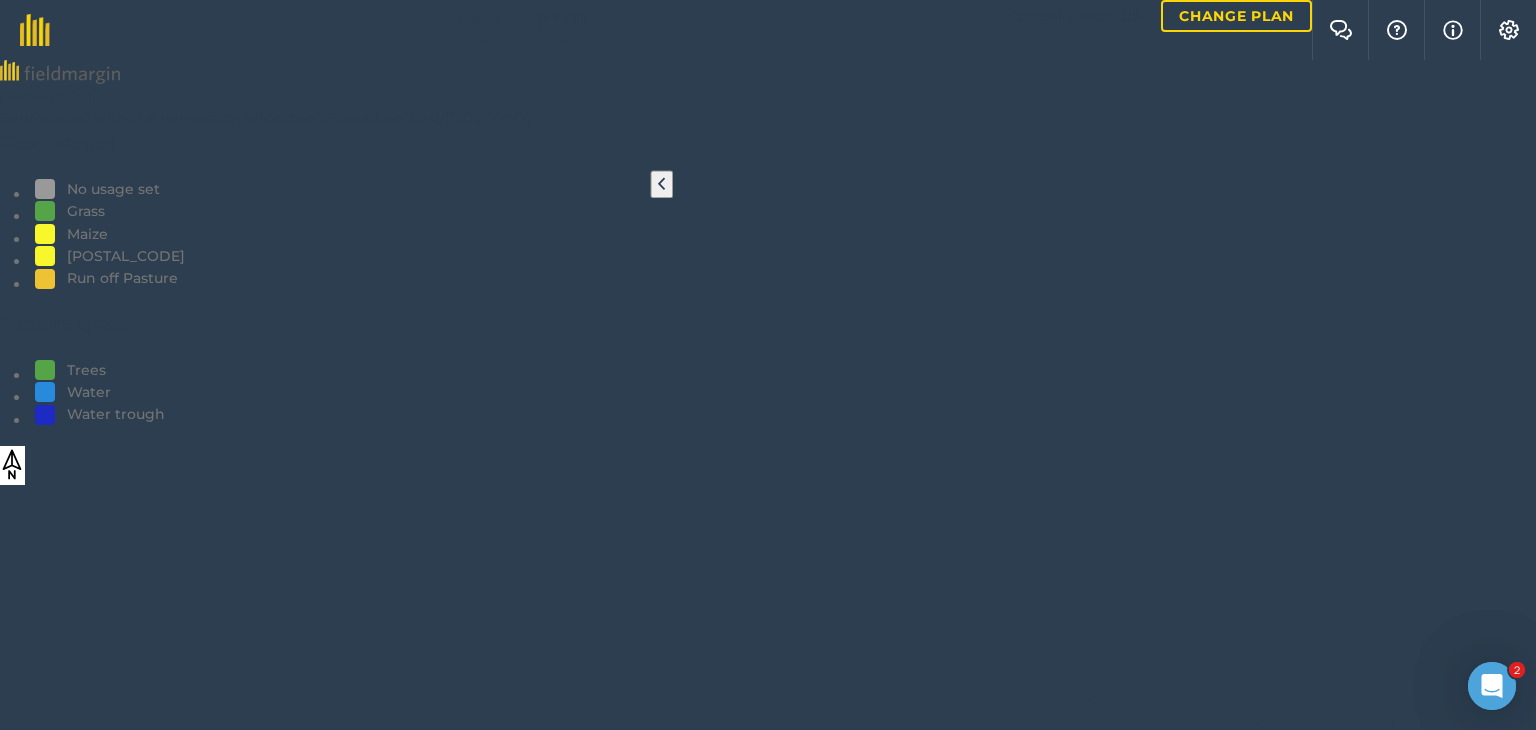 click on "Cancel" at bounding box center [69, 13310] 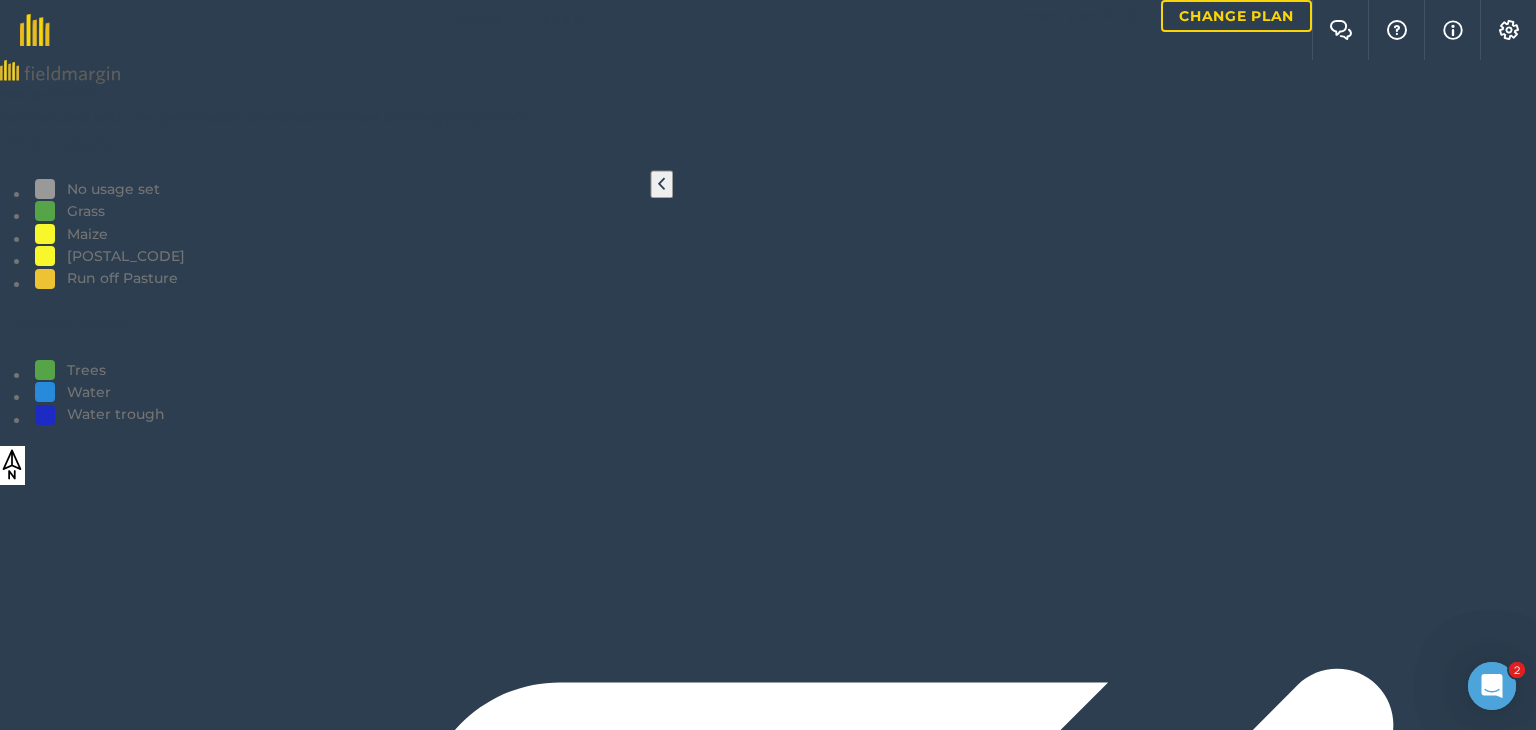 click on "Note" at bounding box center [1307, 13338] 